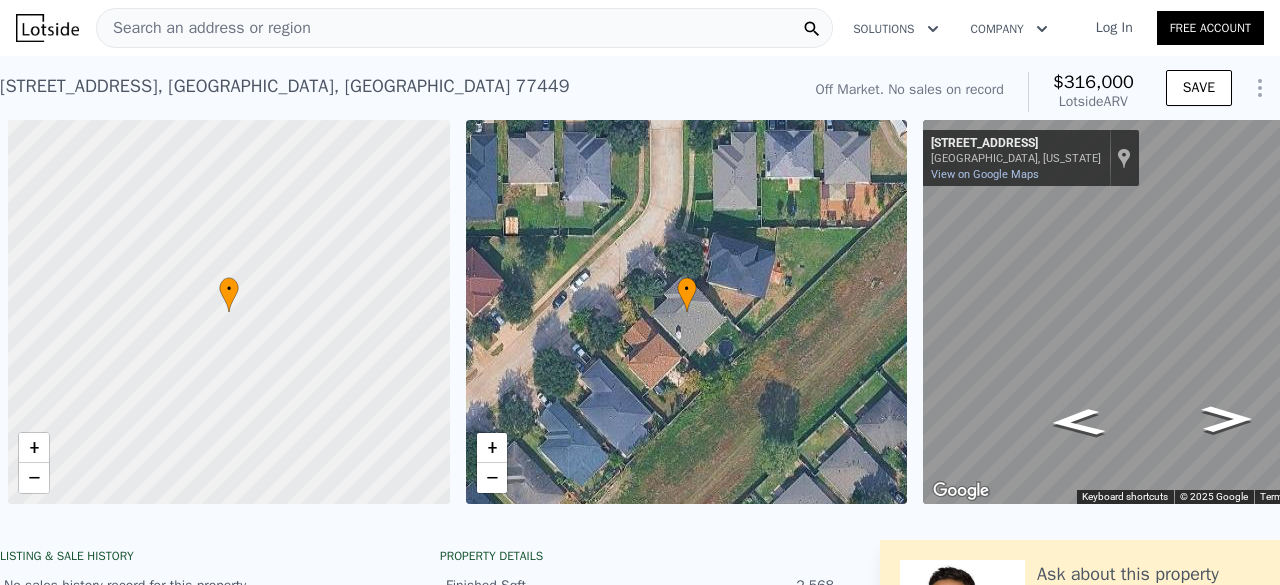 scroll, scrollTop: 0, scrollLeft: 0, axis: both 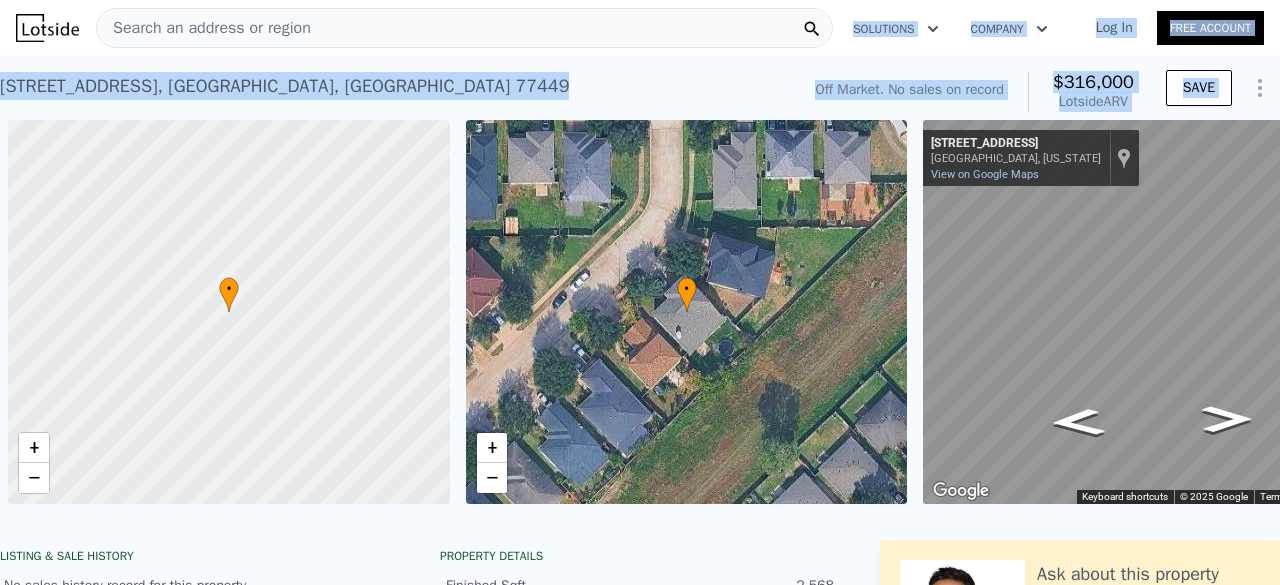 click on "Search an address or region Solutions Company Open main menu Log In Free Account 19411 Billineys Park Dr ,   Harris County ,   TX   77449 No sales on record (~ARV  $316k ) Off Market. No sales on record $316,000 Lotside  ARV SAVE
•
+ −
•
+ −                 ← Move left → Move right ↑ Move up ↓ Move down + Zoom in - Zoom out             19411 Billineys Park Dr   Katy, Texas       19411 Billineys Park Dr           View on Google Maps       Custom Imagery                 This image is no longer available                                     Rotate view         Keyboard shortcuts Map Data © 2025 Google © 2025 Google Terms Report a problem   LISTING & SALE HISTORY No sales history record for this property. Rent Sale Rent over time Price per Square Foot 1Y 3Y 10Y Max 2000 2004 2008 2012 2016 2020 2024 2028 2032 2036 2040 $0.83 $15.83 $30.83 $45.83 $60.83 $75.83 $91.25 Harris Co. Metro Nov 15, 2000" at bounding box center (640, 1886) 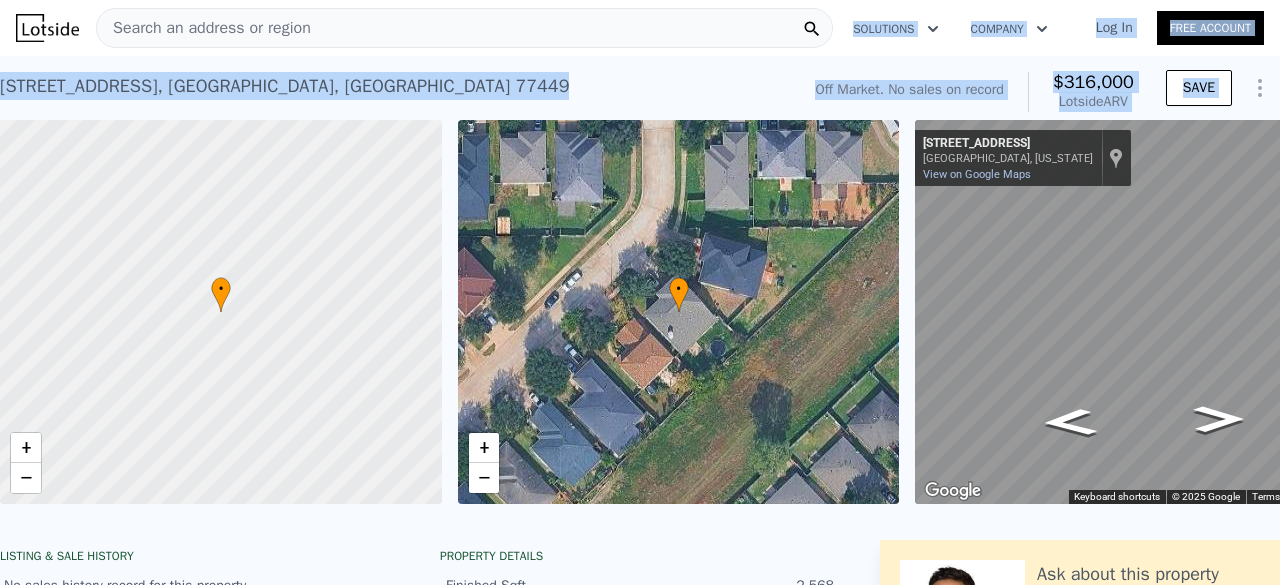 click on "19411 Billineys Park Dr ,   Harris County ,   TX   77449 No sales on record (~ARV  $316k )" at bounding box center [395, 92] 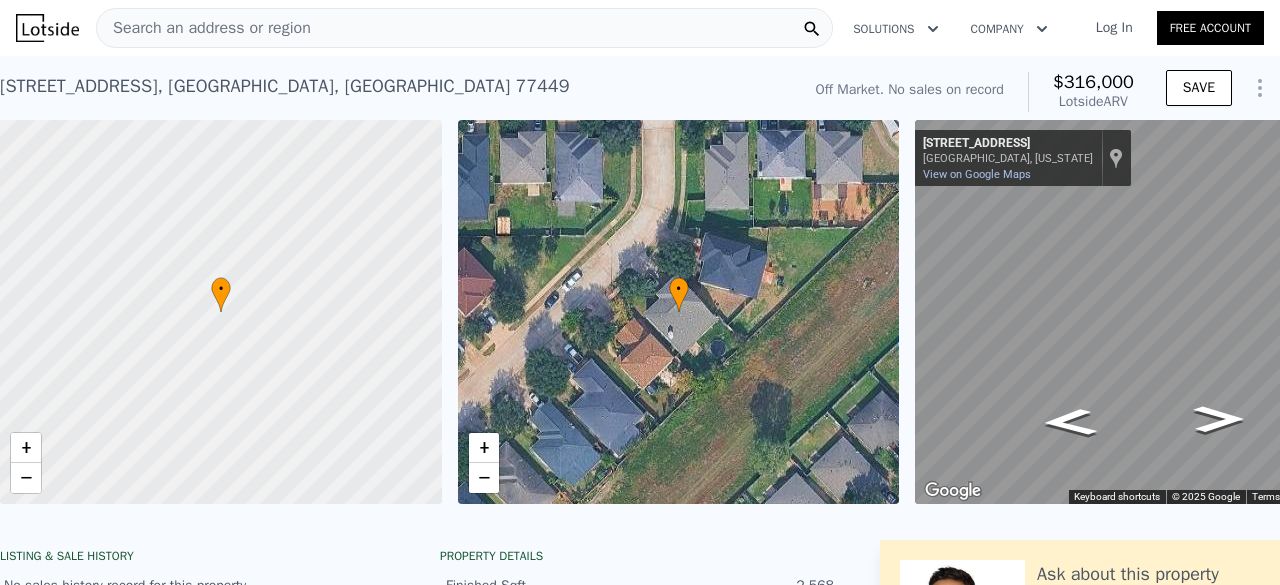 drag, startPoint x: 541, startPoint y: 82, endPoint x: 396, endPoint y: 85, distance: 145.03104 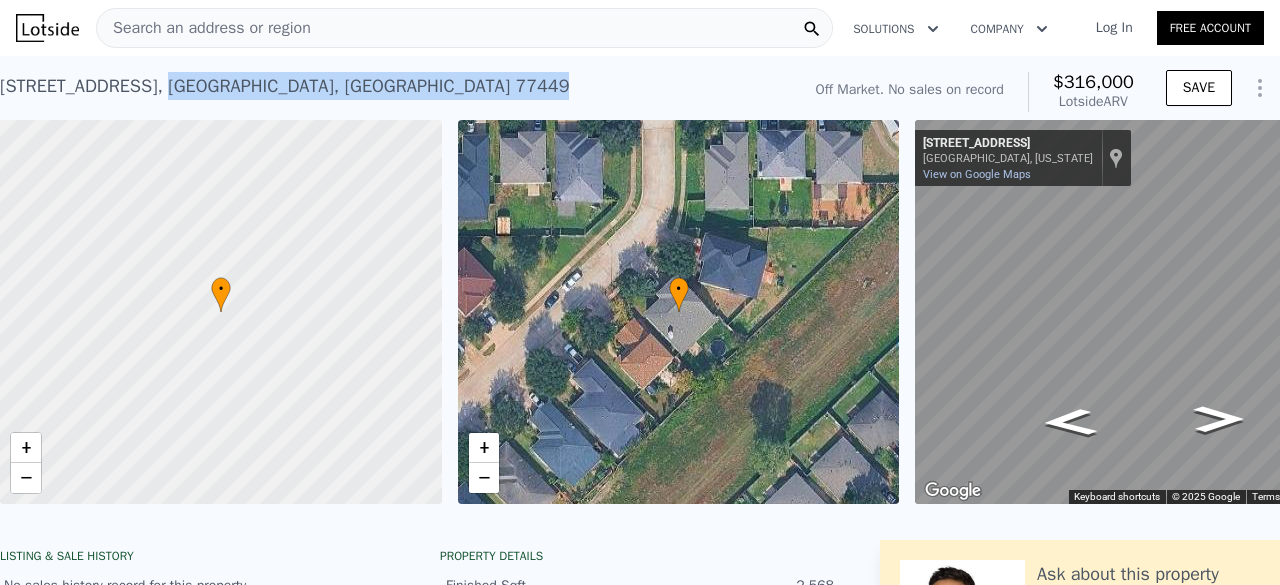 drag, startPoint x: 396, startPoint y: 85, endPoint x: 205, endPoint y: 87, distance: 191.01047 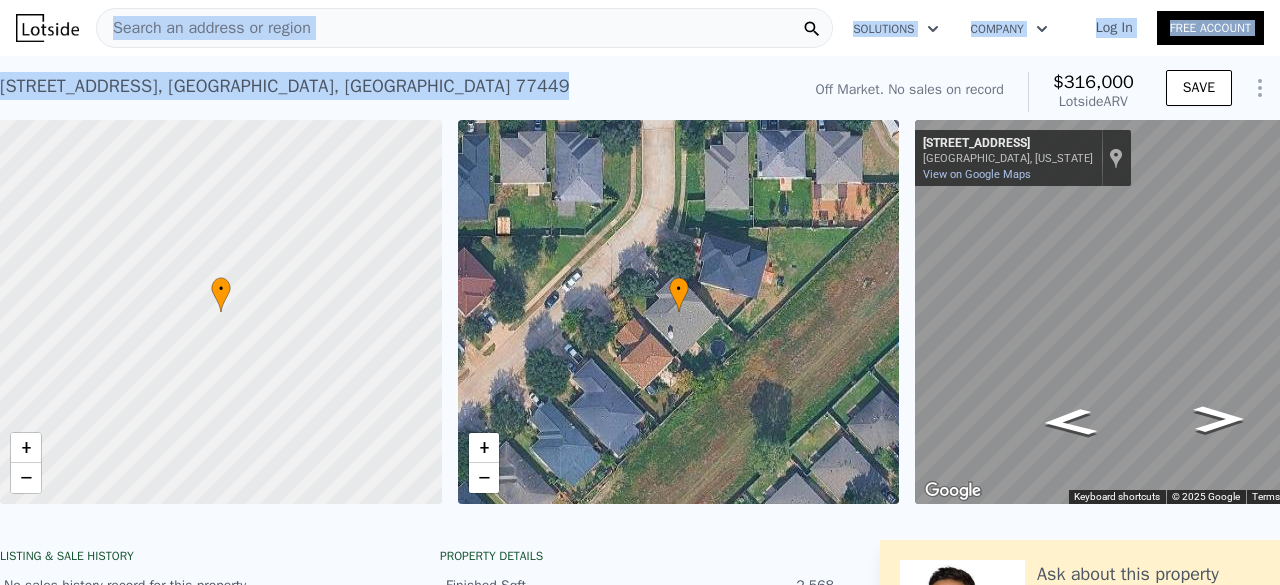 drag, startPoint x: 412, startPoint y: 103, endPoint x: 111, endPoint y: 31, distance: 309.49152 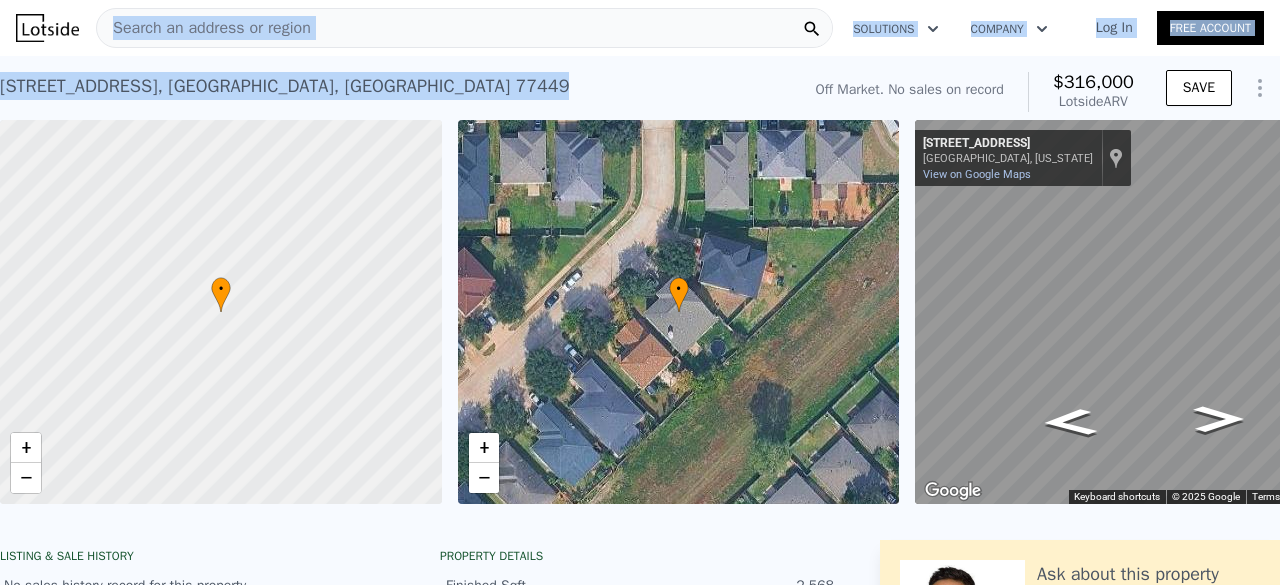 click on "19411 Billineys Park Dr ,   Harris County ,   TX   77449" at bounding box center (284, 86) 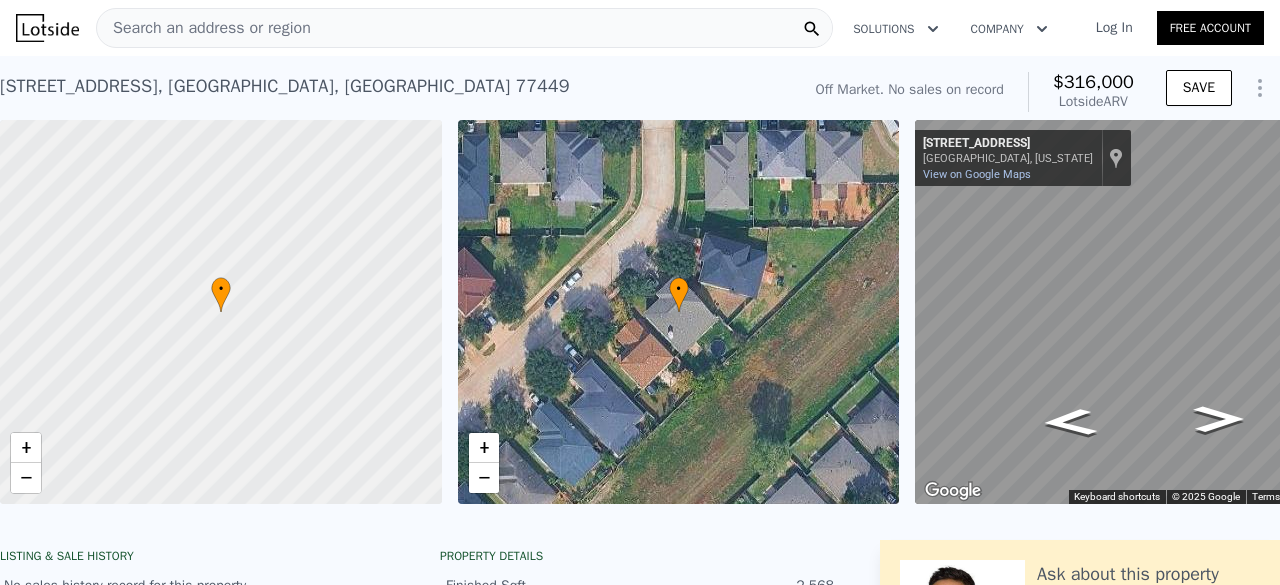 drag, startPoint x: 158, startPoint y: 79, endPoint x: 308, endPoint y: 149, distance: 165.52945 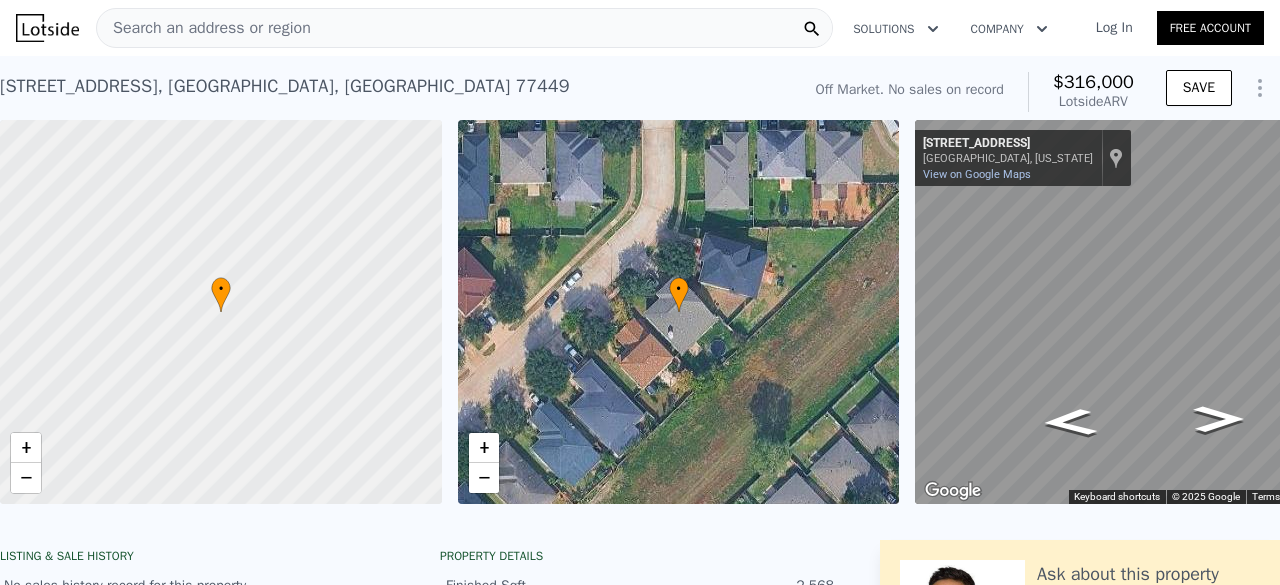click on "19411 Billineys Park Dr ,   Harris County ,   TX   77449" at bounding box center [284, 86] 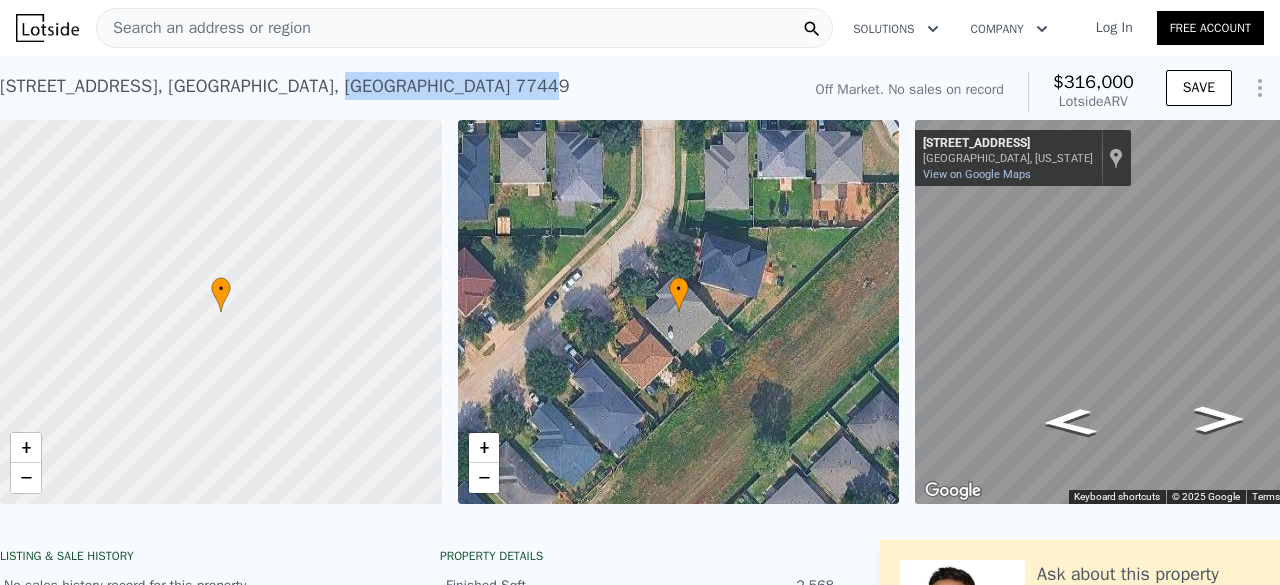 drag, startPoint x: 376, startPoint y: 89, endPoint x: 310, endPoint y: 85, distance: 66.1211 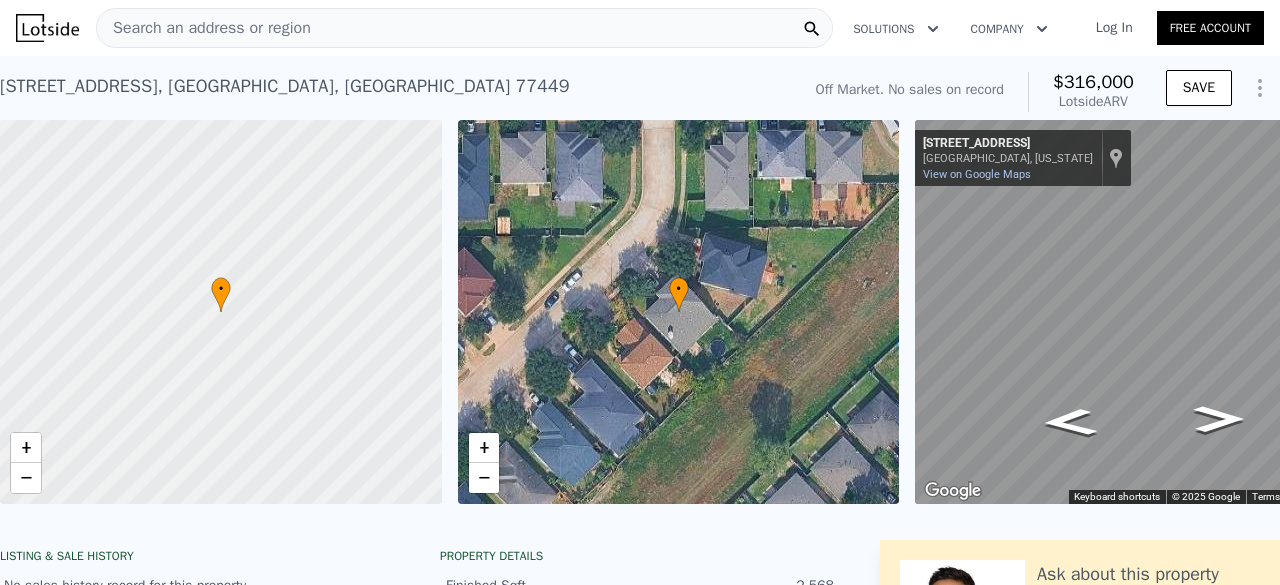 click on "19411 Billineys Park Dr ,   Harris County ,   TX   77449 No sales on record (~ARV  $316k )" at bounding box center [395, 92] 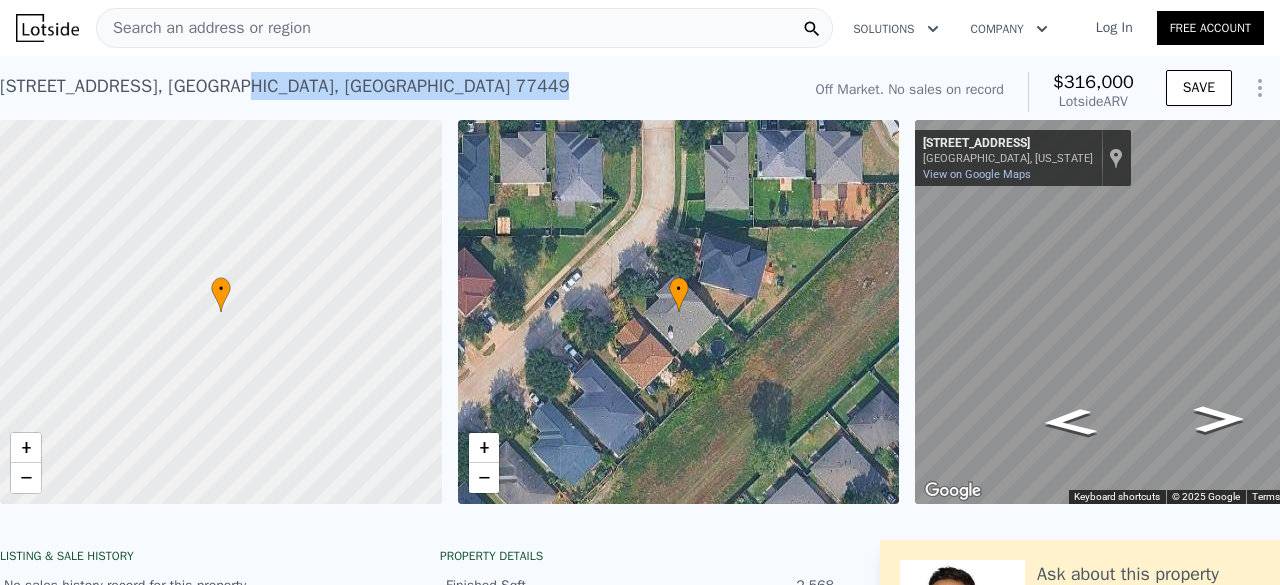 drag, startPoint x: 395, startPoint y: 98, endPoint x: 254, endPoint y: 109, distance: 141.42842 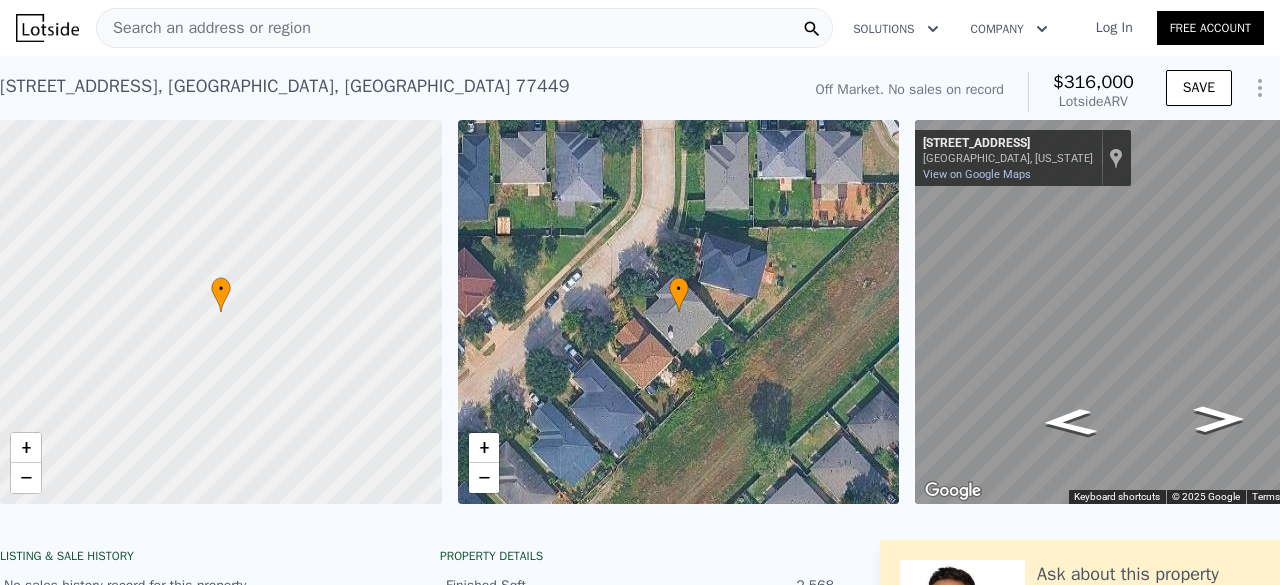 click on "19411 Billineys Park Dr ,   Harris County ,   TX   77449 No sales on record (~ARV  $316k )" at bounding box center [395, 92] 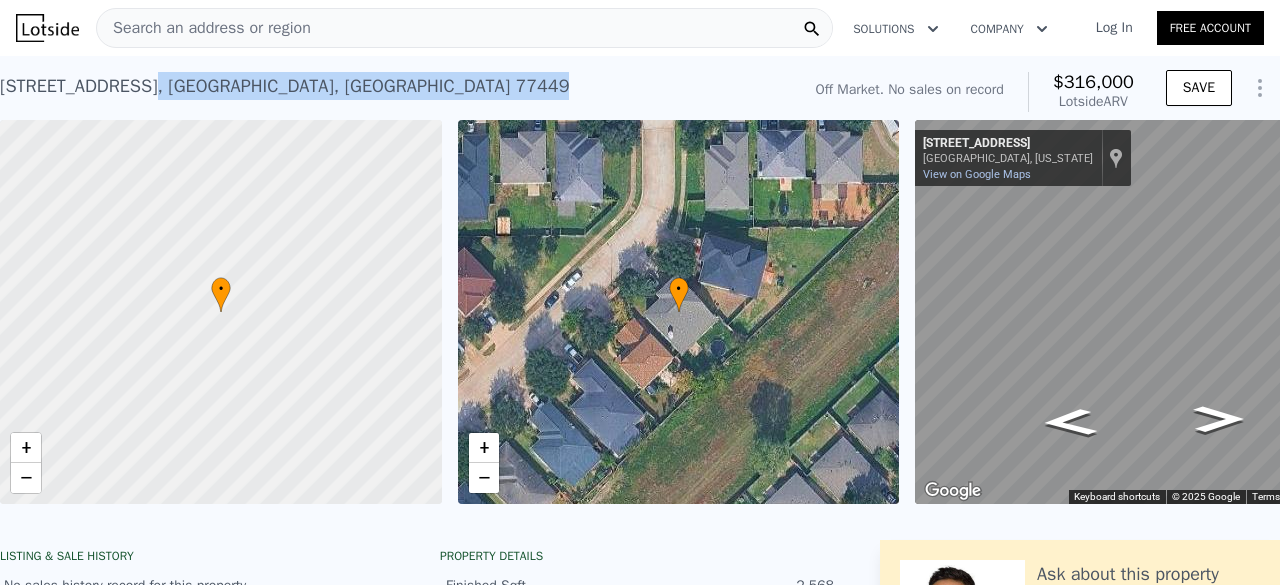 drag, startPoint x: 176, startPoint y: 95, endPoint x: 507, endPoint y: 99, distance: 331.02417 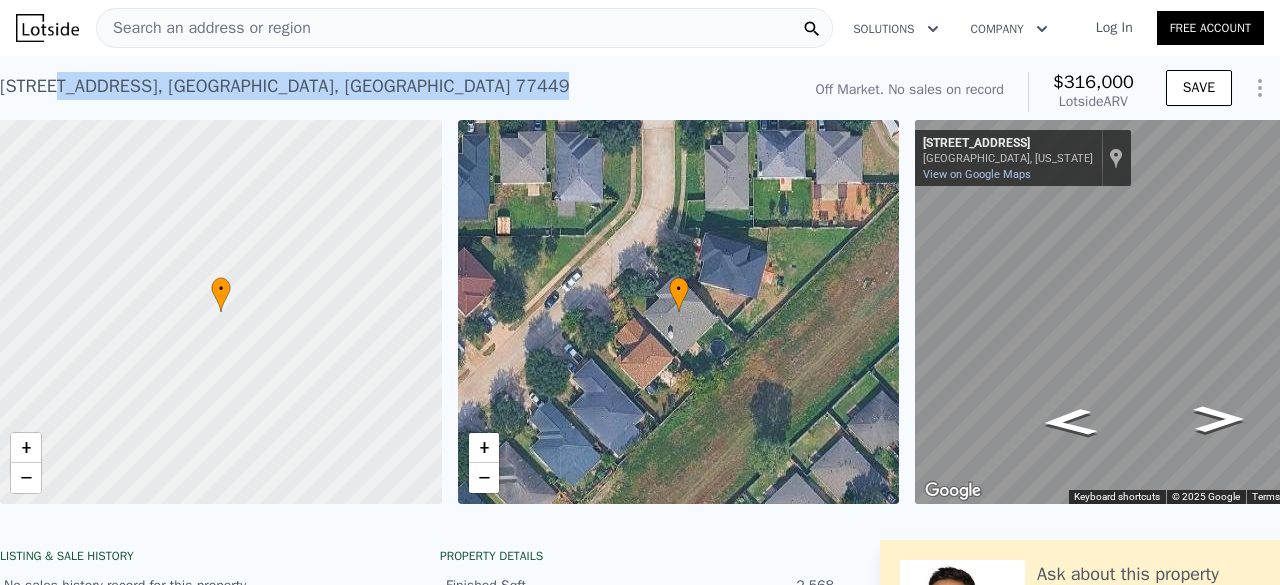 drag, startPoint x: 507, startPoint y: 99, endPoint x: 40, endPoint y: 112, distance: 467.1809 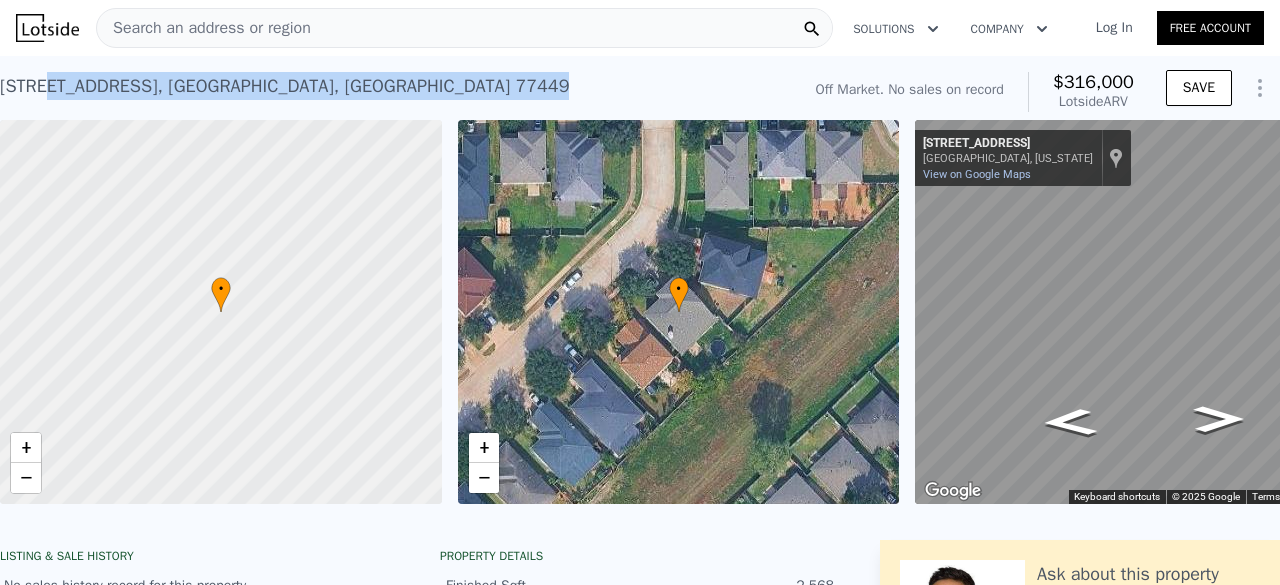 click on "19411 Billineys Park Dr ,   Harris County ,   TX   77449 No sales on record (~ARV  $316k )" at bounding box center [395, 92] 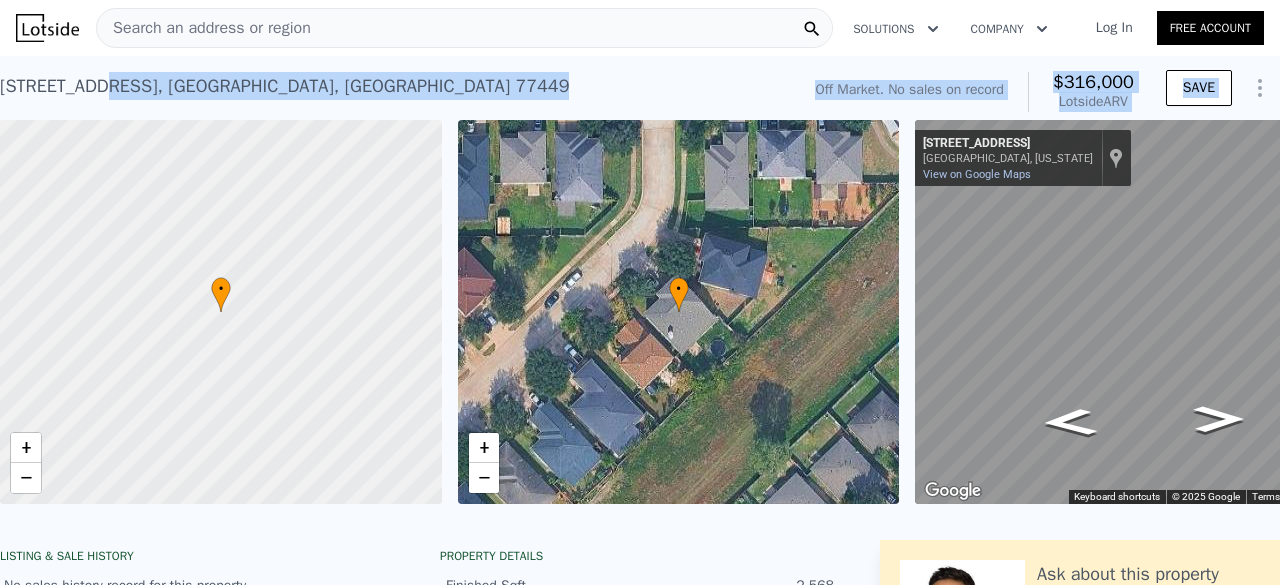 drag, startPoint x: 76, startPoint y: 106, endPoint x: 148, endPoint y: 123, distance: 73.97973 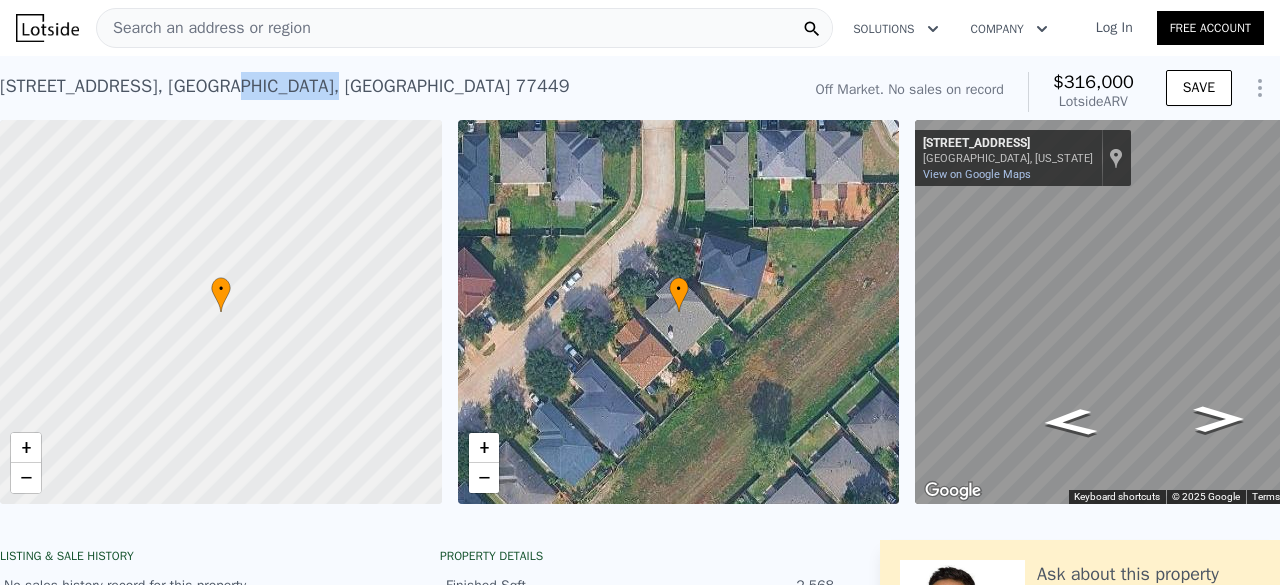 drag, startPoint x: 304, startPoint y: 95, endPoint x: 244, endPoint y: 70, distance: 65 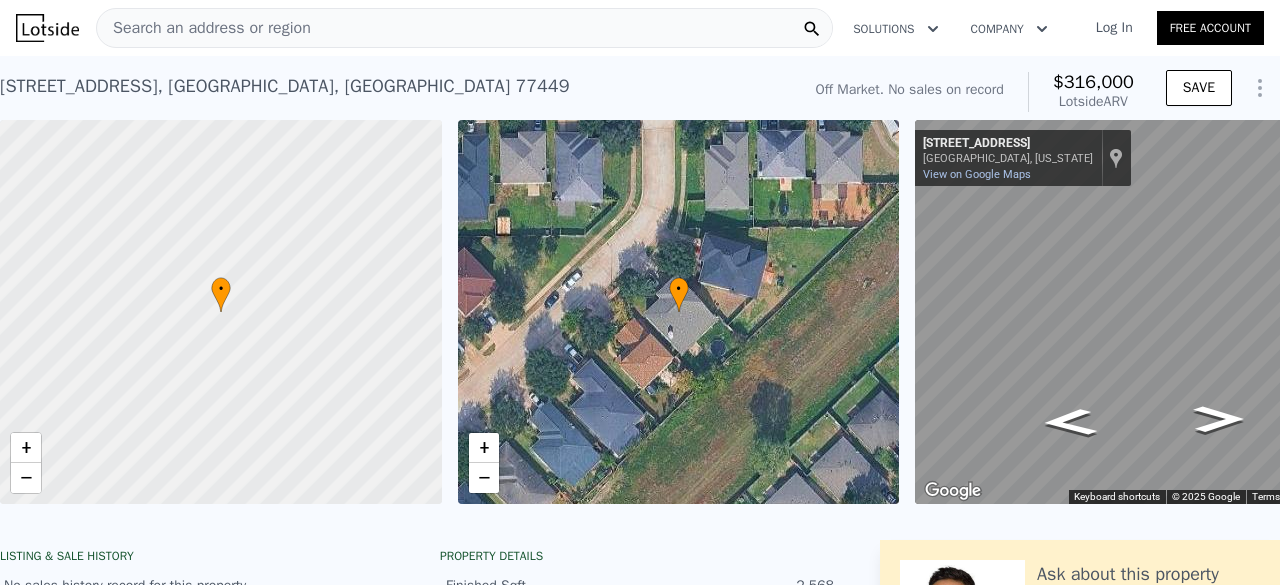 click on "19411 Billineys Park Dr ,   Harris County ,   TX   77449 No sales on record (~ARV  $316k )" at bounding box center [395, 92] 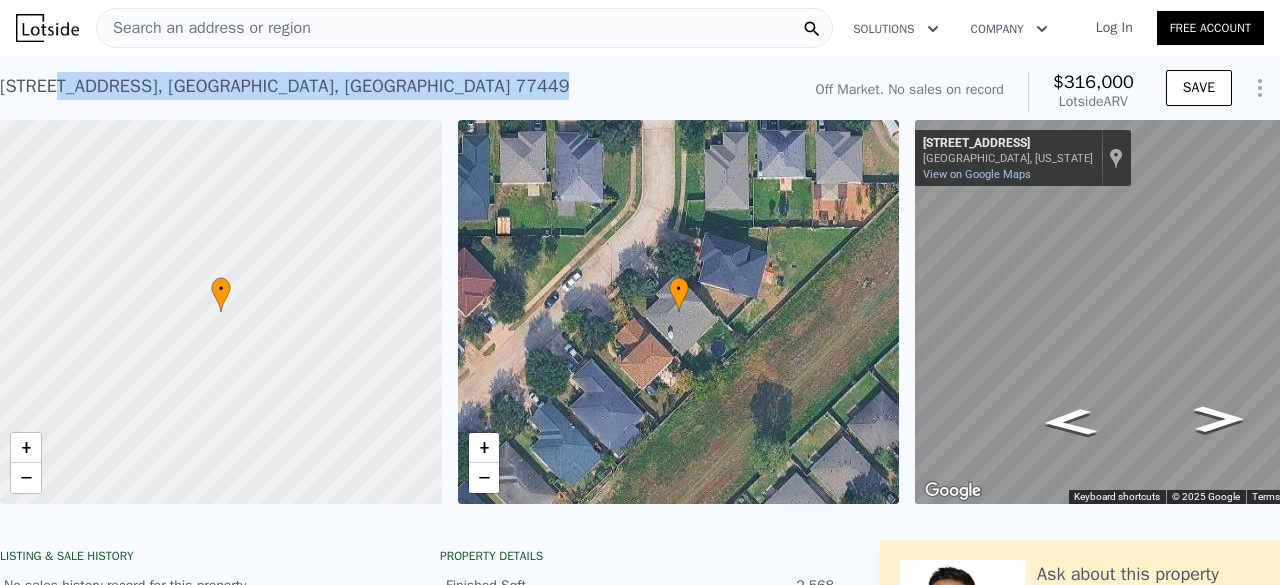 drag, startPoint x: 424, startPoint y: 80, endPoint x: 92, endPoint y: 74, distance: 332.0542 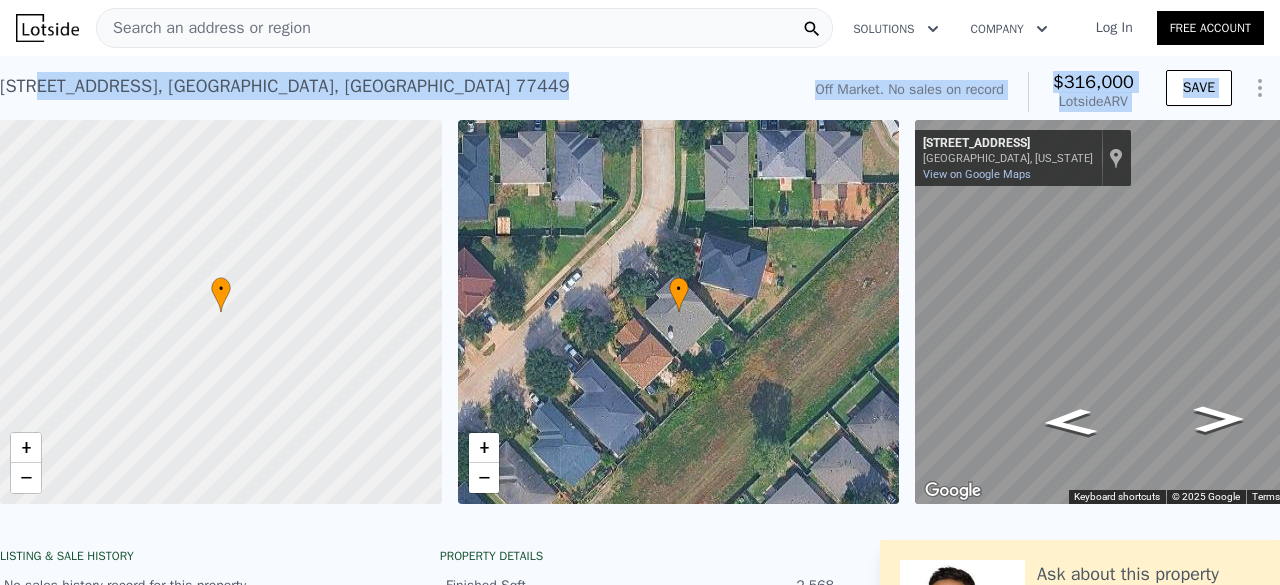 drag, startPoint x: 32, startPoint y: 82, endPoint x: 184, endPoint y: 122, distance: 157.17506 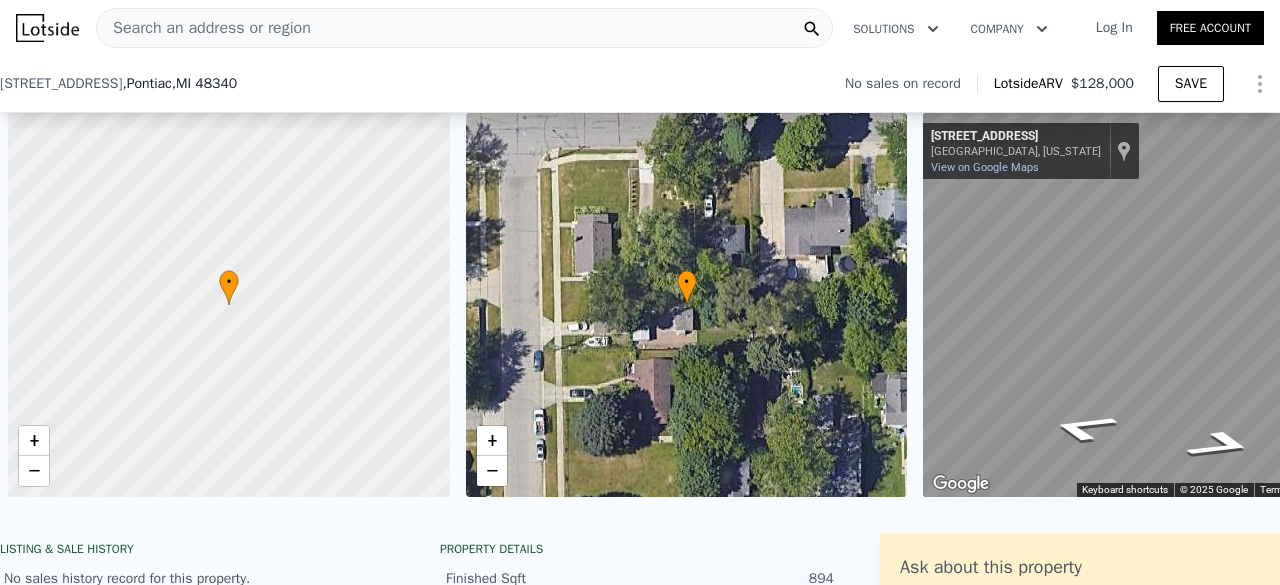 scroll, scrollTop: 0, scrollLeft: 0, axis: both 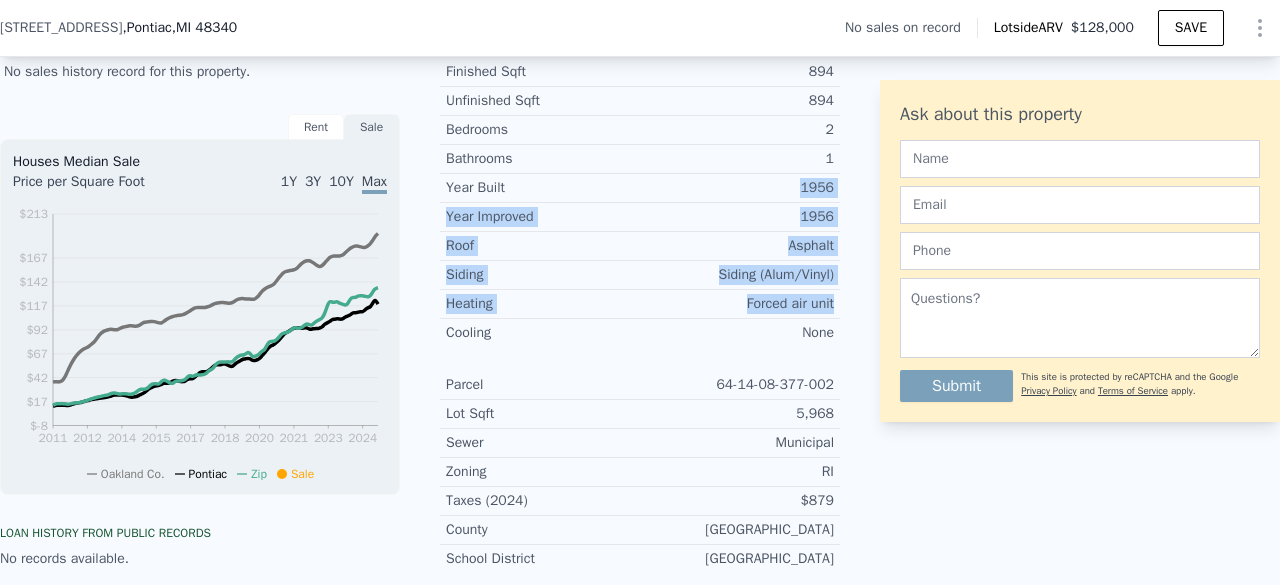 drag, startPoint x: 0, startPoint y: 0, endPoint x: 843, endPoint y: 333, distance: 906.3873 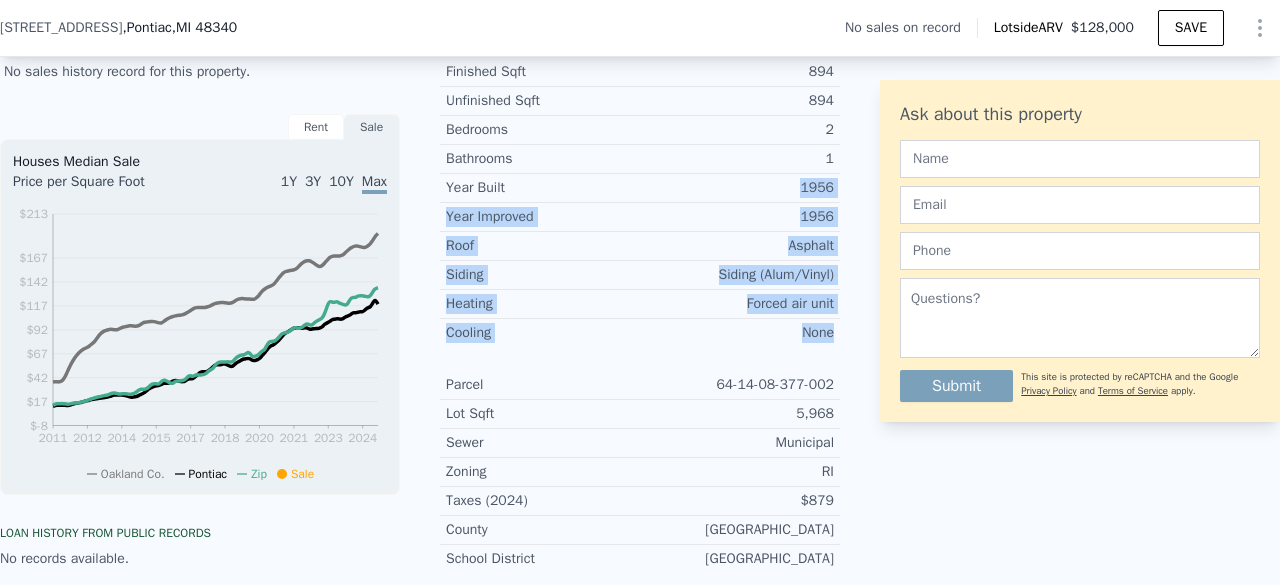 click on "LISTING & SALE HISTORY No sales history record for this property. Rent Sale Rent over time Price per Square Foot 1Y 3Y 10Y Max 2012 2013 2014 2016 2017 2018 2020 2021 2022 2024 $0.65 $0.75 $0.85 $0.95 $1.05 $1.15 $1.25 $1.35 $1.51 Oakland Co. Pontiac Metro [DATE] Houses Median Sale Price per Square Foot 1Y 3Y 10Y Max 2011 2012 2014 2015 2017 2018 2020 2021 2023 2024 $-8 $17 $42 $67 $92 $117 $142 $167 $213 Oakland Co. Pontiac Zip Sale [DATE] Loan history from public records No records available. Estimated Equity 100% equity $38,610 Equity Property details Finished Sqft 894 Unfinished Sqft 894 Bedrooms 2 Bathrooms 1 Year Built 1956 Year Improved 1956 Roof Asphalt Siding Siding (Alum/Vinyl) Heating Forced air unit Cooling None Parcel 64-14-08-377-002 Lot Sqft 5,968 Sewer Municipal Zoning RI Taxes (2024) $879 County [GEOGRAPHIC_DATA] [GEOGRAPHIC_DATA] Ask about this property Submit This site is protected by reCAPTCHA and the Google   Privacy Policy   and   Terms of Service   apply." at bounding box center [640, 425] 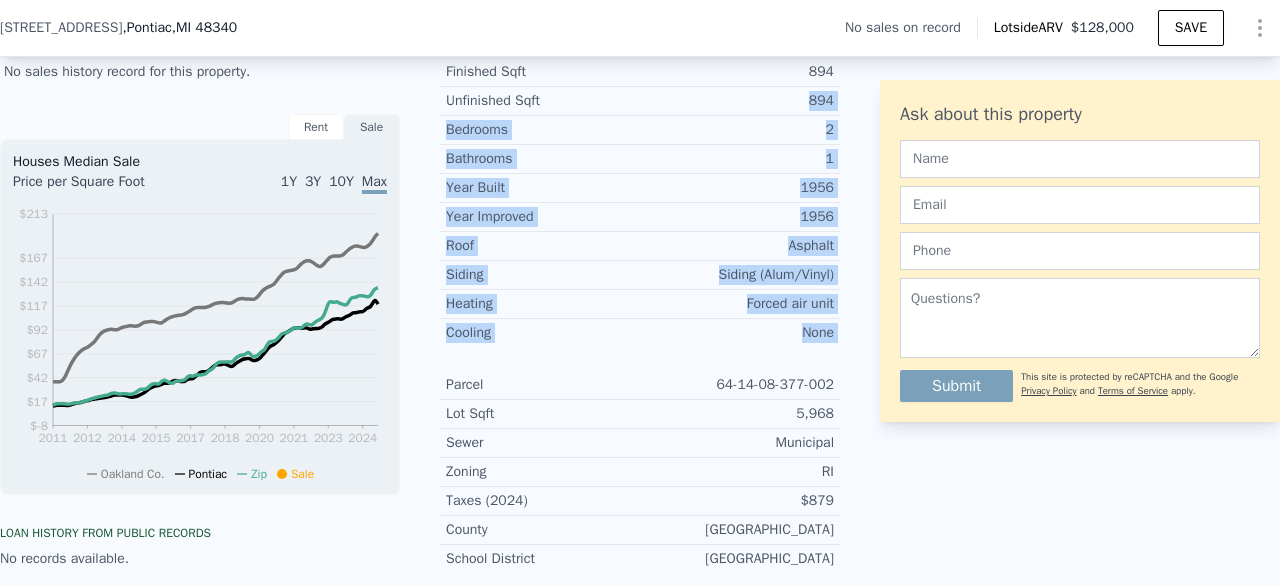 drag, startPoint x: 843, startPoint y: 333, endPoint x: 710, endPoint y: 112, distance: 257.9341 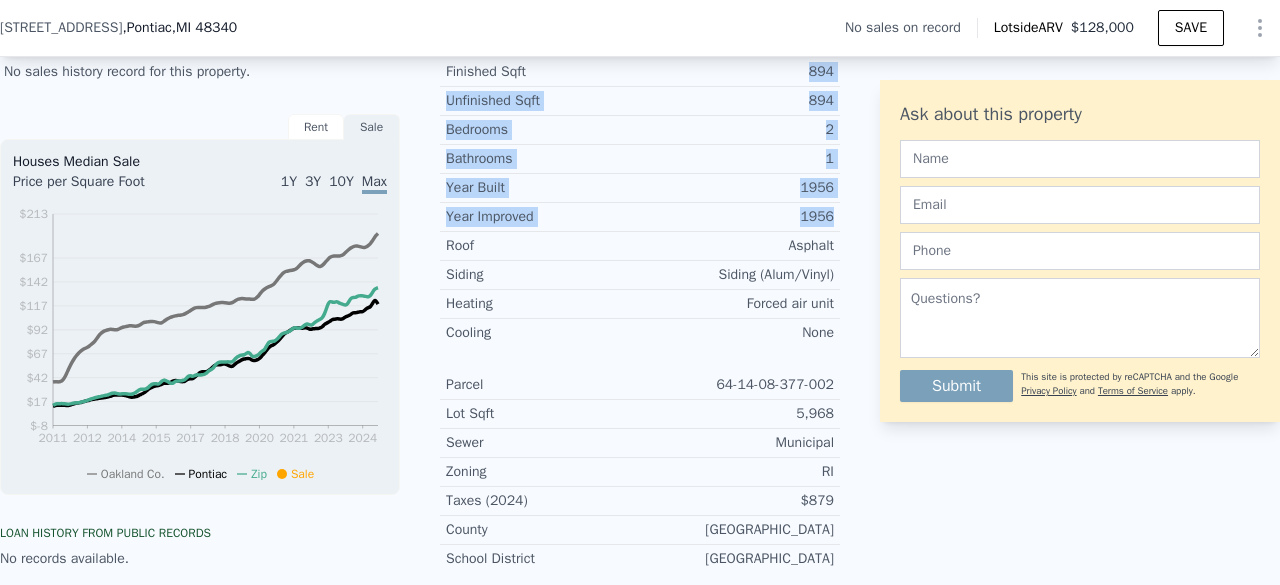 drag, startPoint x: 787, startPoint y: 77, endPoint x: 844, endPoint y: 240, distance: 172.6789 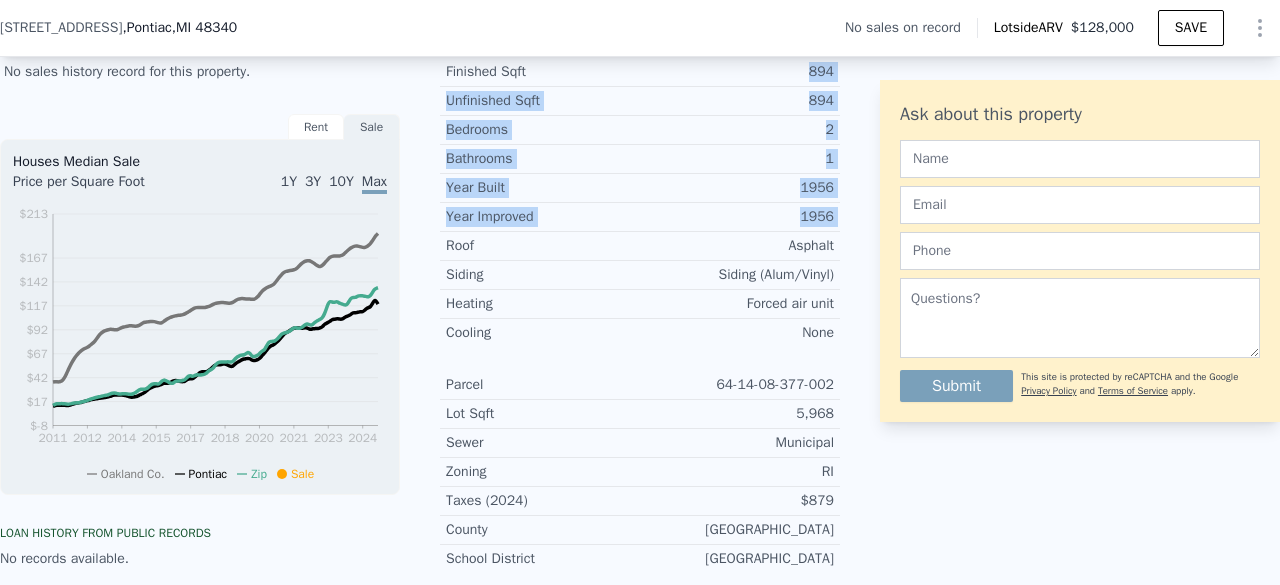 drag, startPoint x: 844, startPoint y: 240, endPoint x: 726, endPoint y: 81, distance: 198.00252 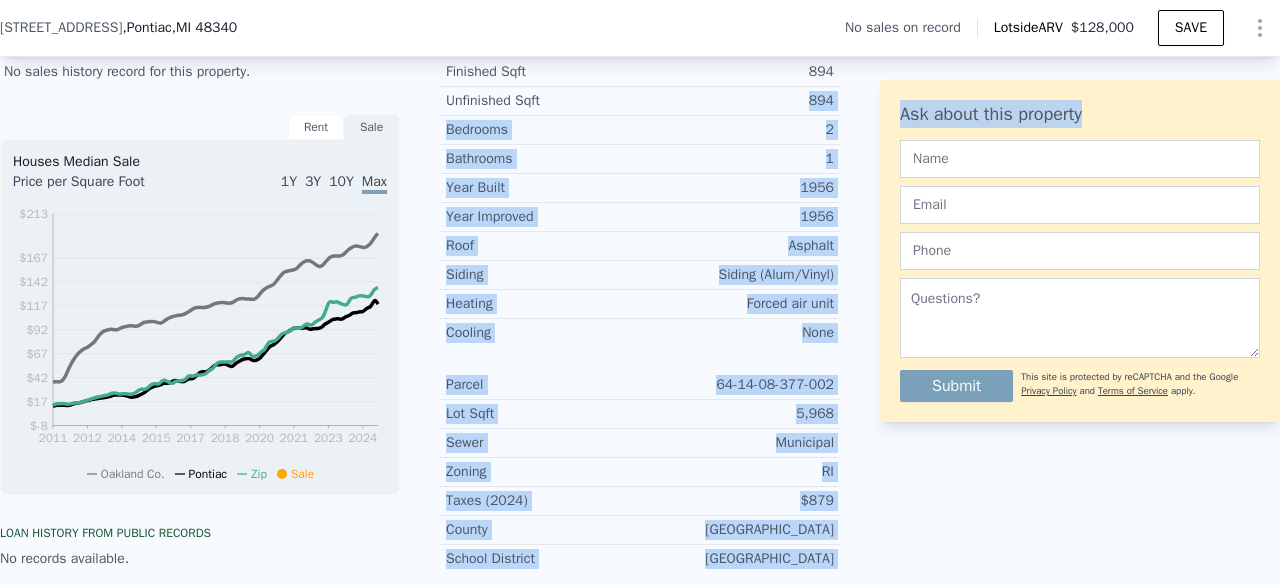 drag, startPoint x: 767, startPoint y: 104, endPoint x: 872, endPoint y: 221, distance: 157.20686 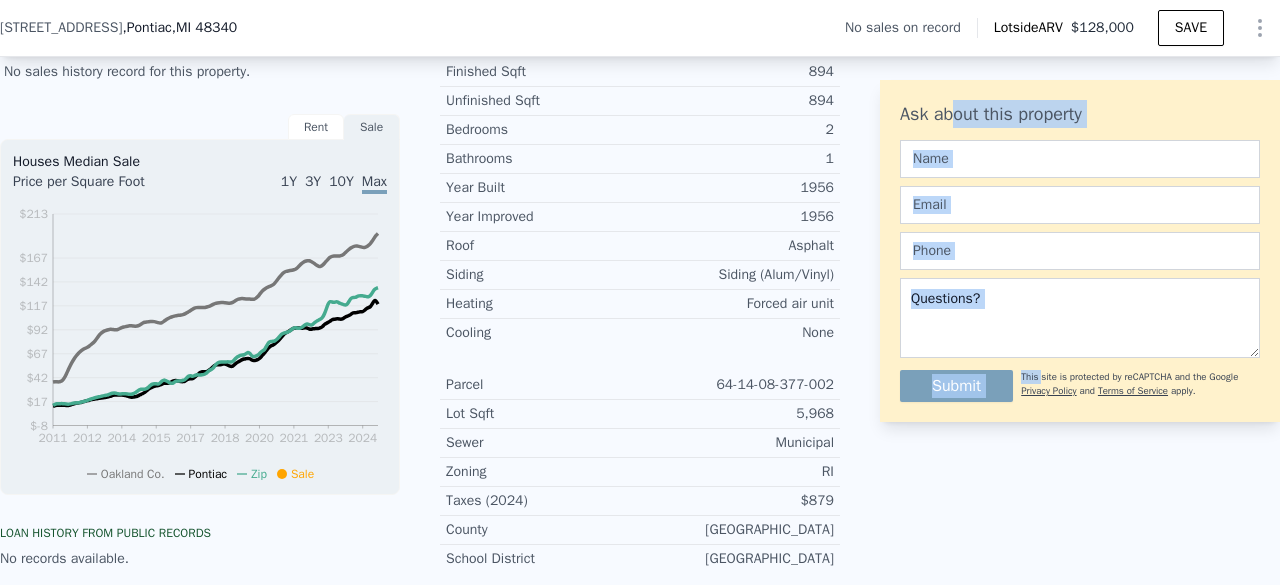 drag, startPoint x: 1033, startPoint y: 378, endPoint x: 948, endPoint y: 47, distance: 341.73965 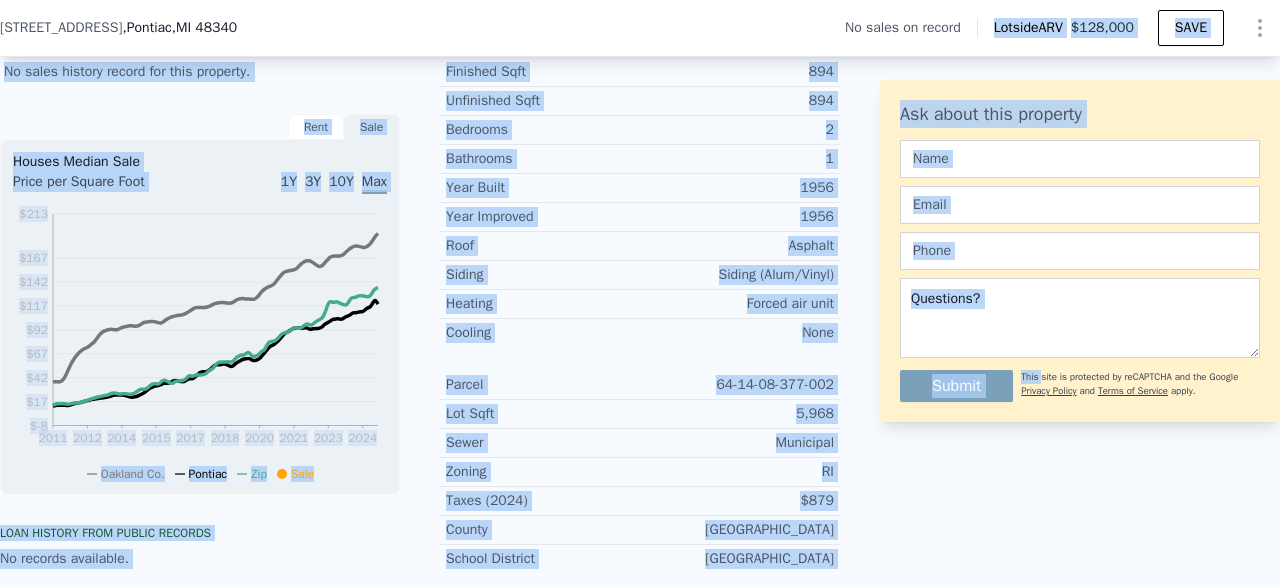 click on "Ask about this property" at bounding box center (1080, 114) 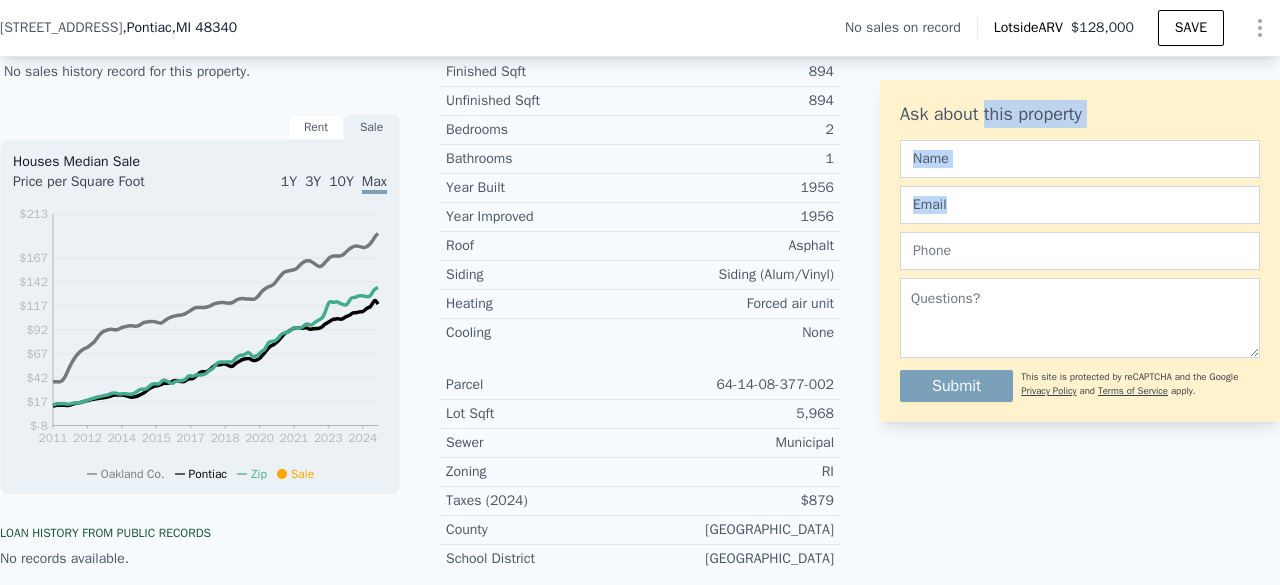 drag, startPoint x: 982, startPoint y: 103, endPoint x: 1136, endPoint y: 281, distance: 235.37204 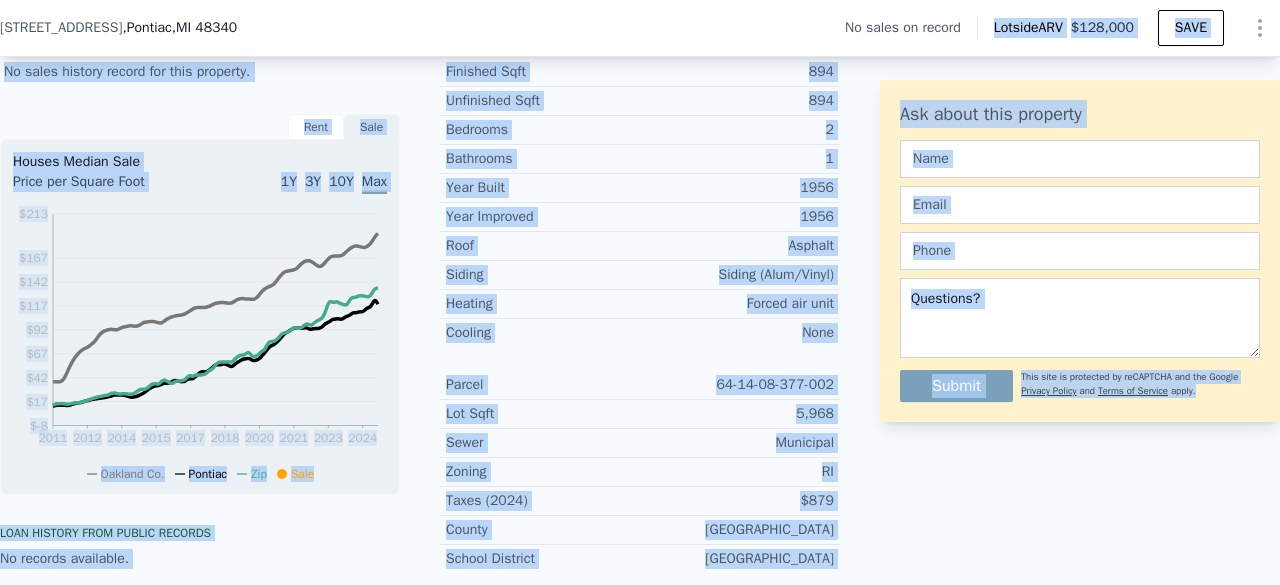 drag, startPoint x: 1220, startPoint y: 423, endPoint x: 965, endPoint y: 25, distance: 472.68277 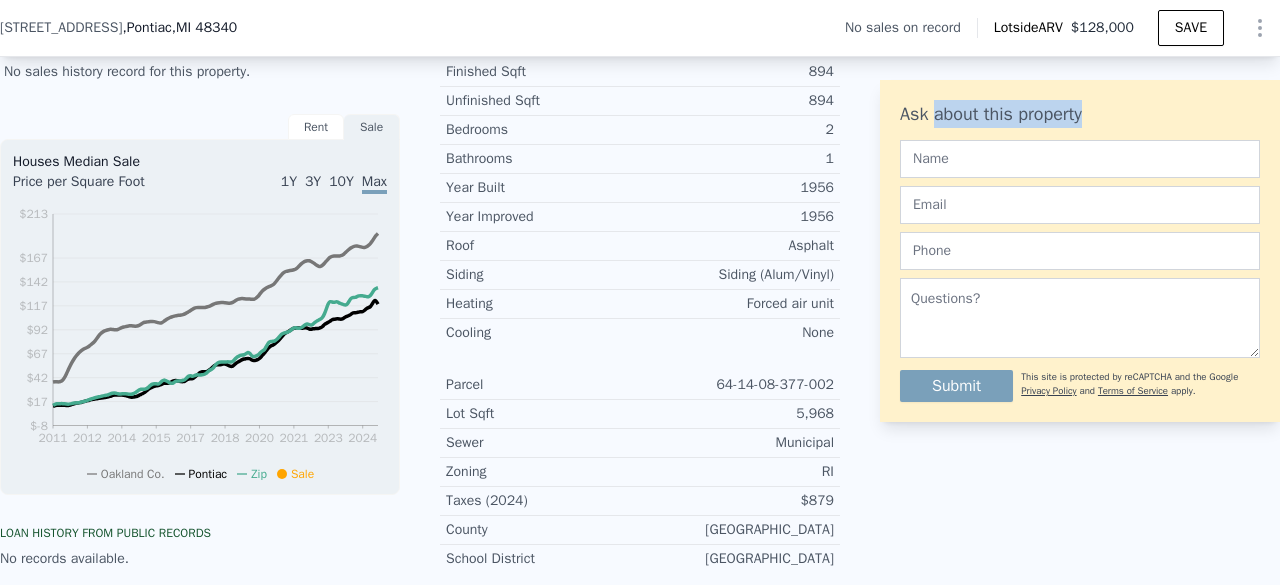 drag, startPoint x: 1085, startPoint y: 131, endPoint x: 922, endPoint y: 74, distance: 172.6789 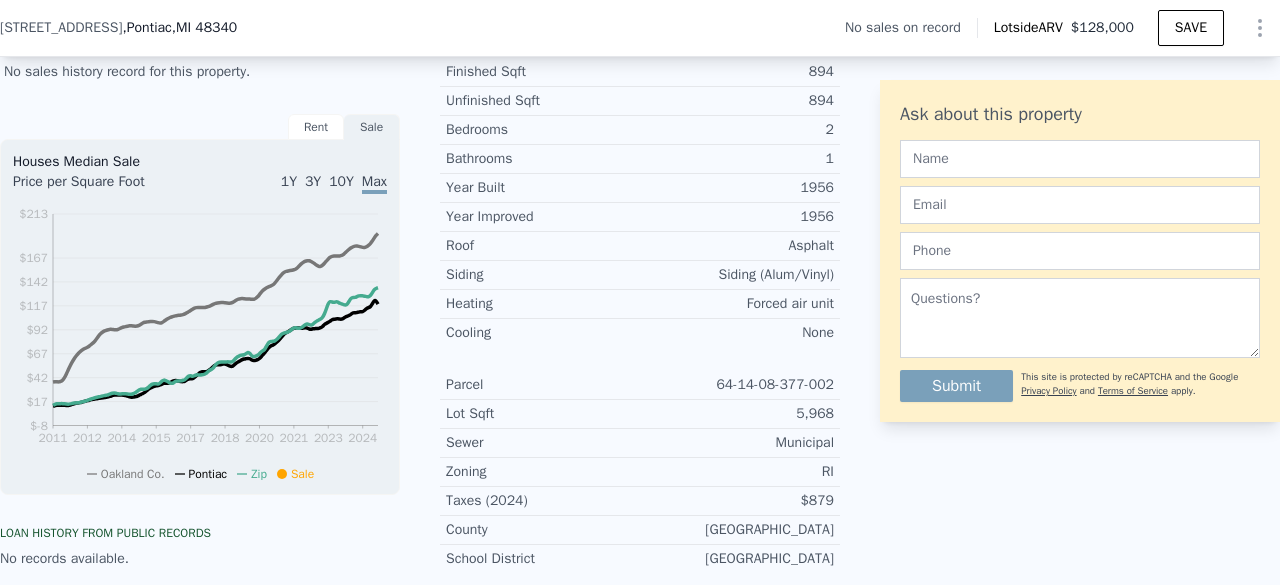 click on "Ask about this property Submit This site is protected by reCAPTCHA and the Google   Privacy Policy   and   Terms of Service   apply." at bounding box center [1080, 251] 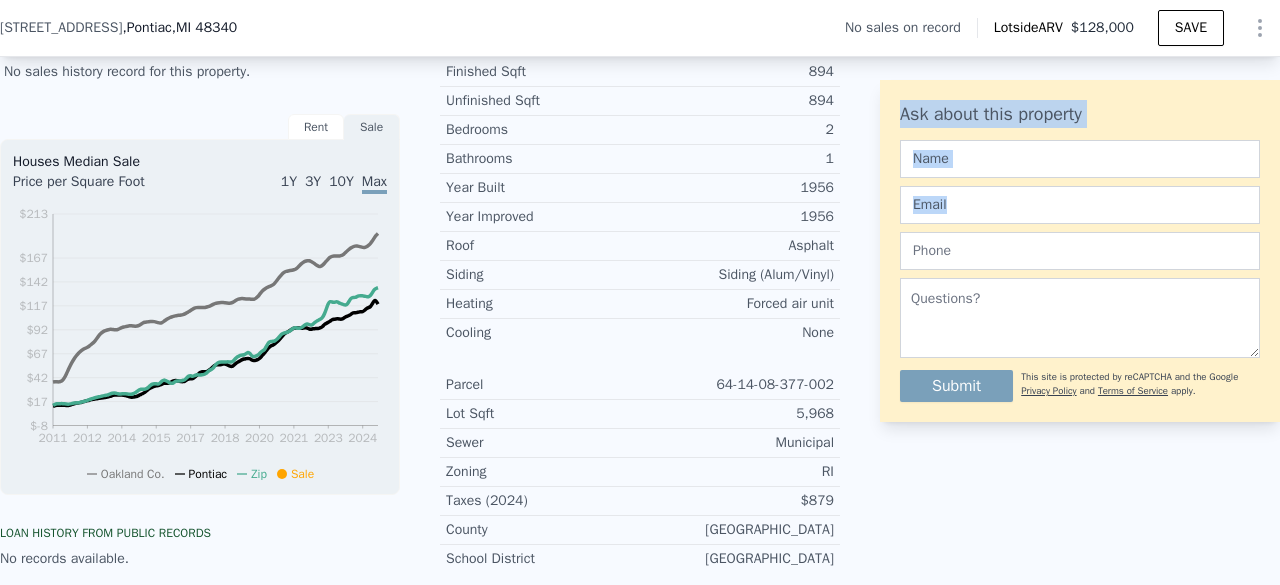 drag, startPoint x: 872, startPoint y: 113, endPoint x: 1046, endPoint y: 334, distance: 281.27744 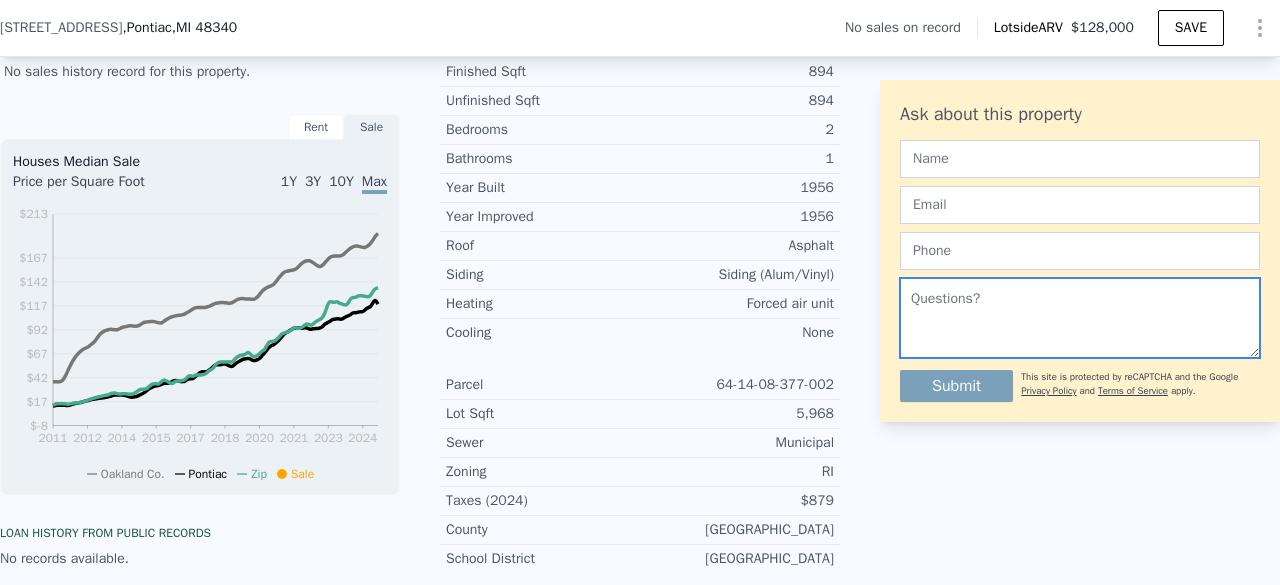 click at bounding box center (1080, 318) 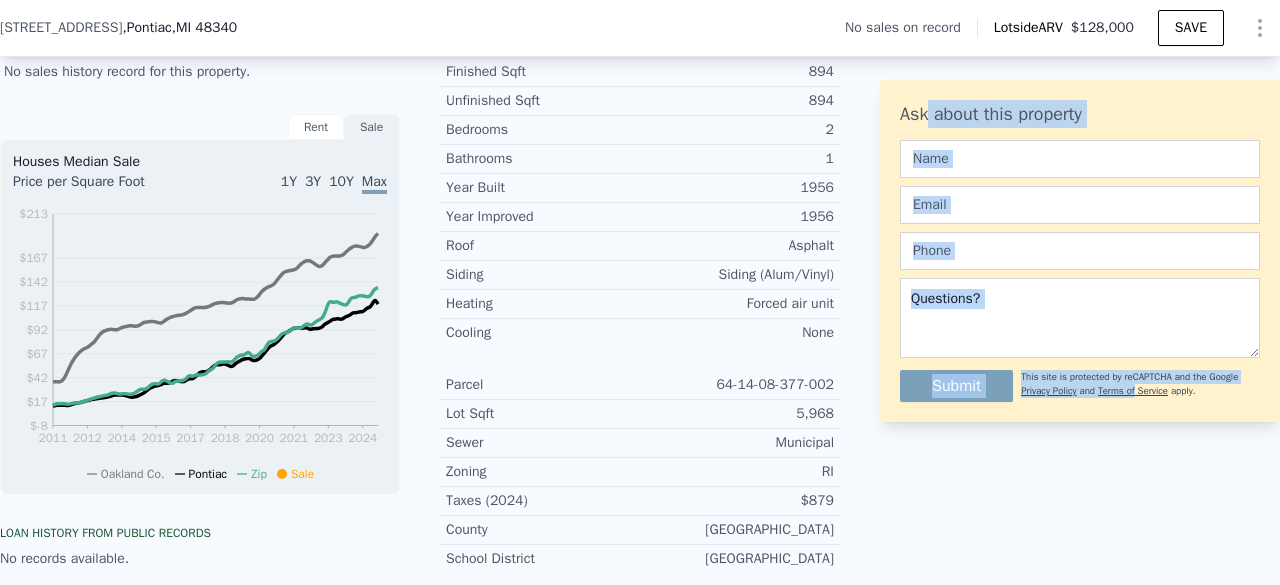 drag, startPoint x: 1126, startPoint y: 471, endPoint x: 917, endPoint y: 66, distance: 455.74774 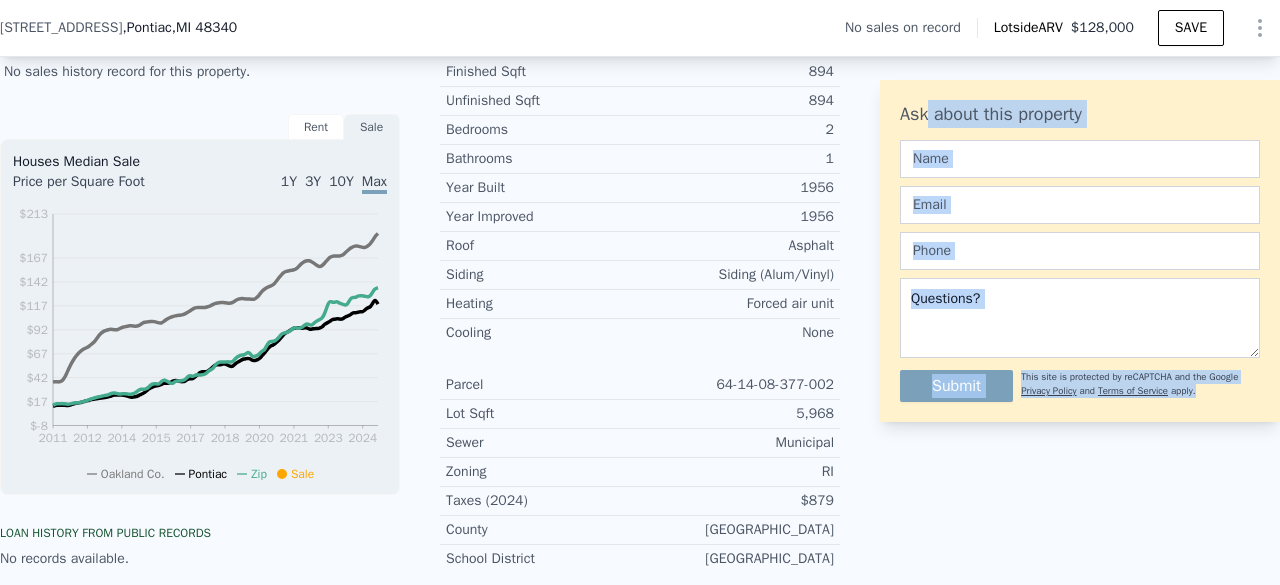 drag, startPoint x: 917, startPoint y: 66, endPoint x: 1242, endPoint y: 472, distance: 520.05865 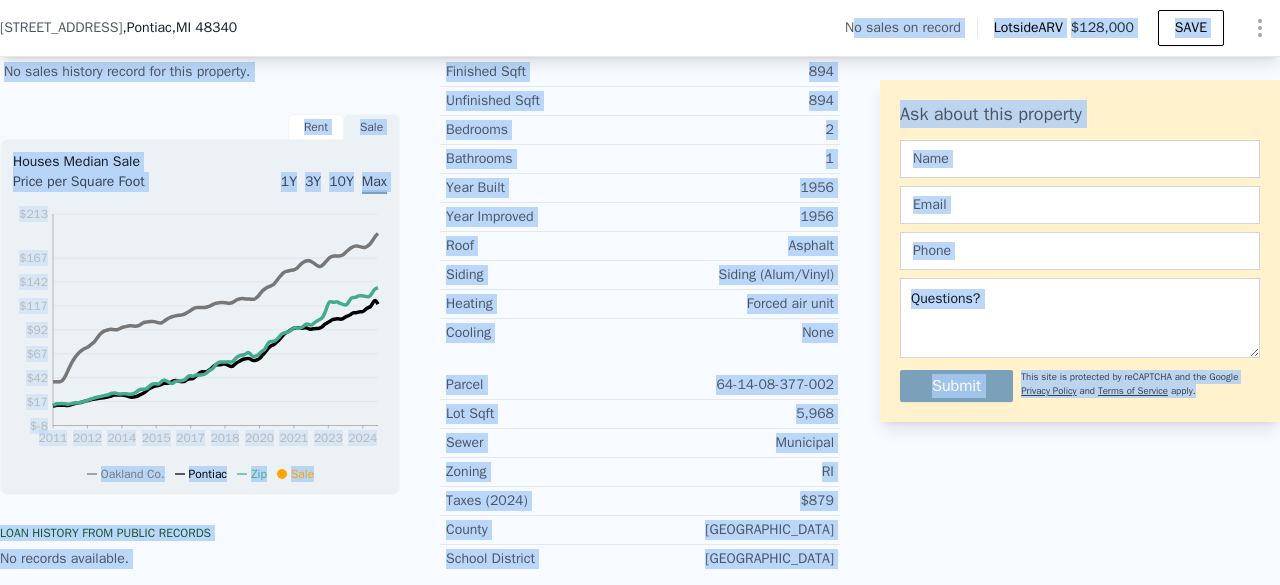drag, startPoint x: 1242, startPoint y: 472, endPoint x: 844, endPoint y: -9, distance: 624.31165 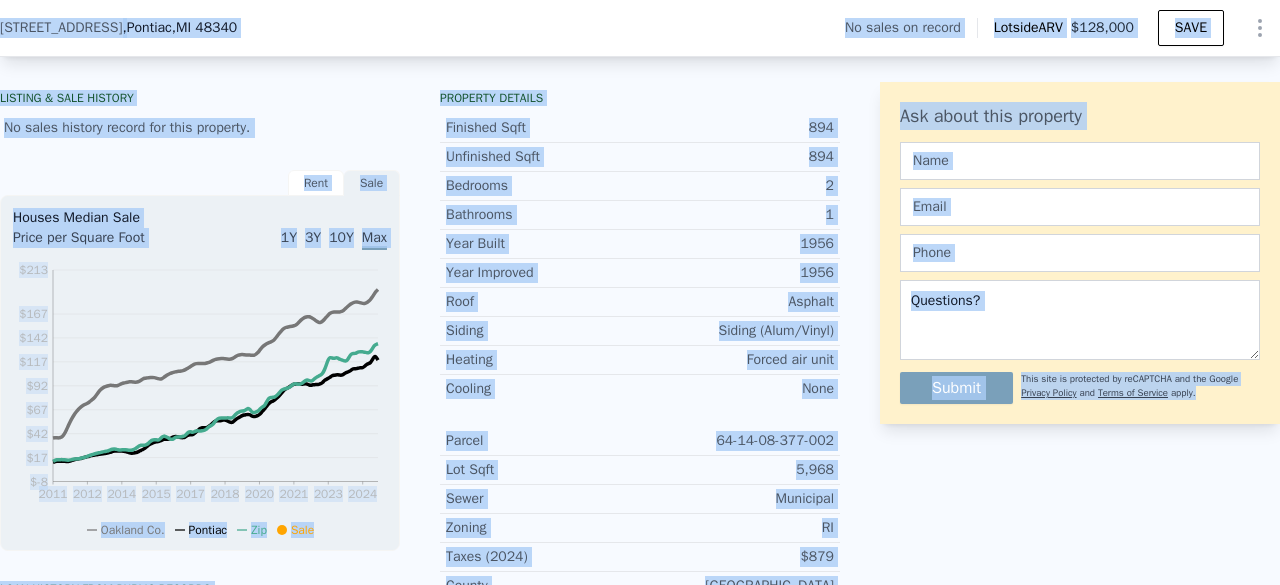 click on "[STREET_ADDRESS] No sales on record Lotside  ARV $128,000 SAVE" at bounding box center (640, 28) 